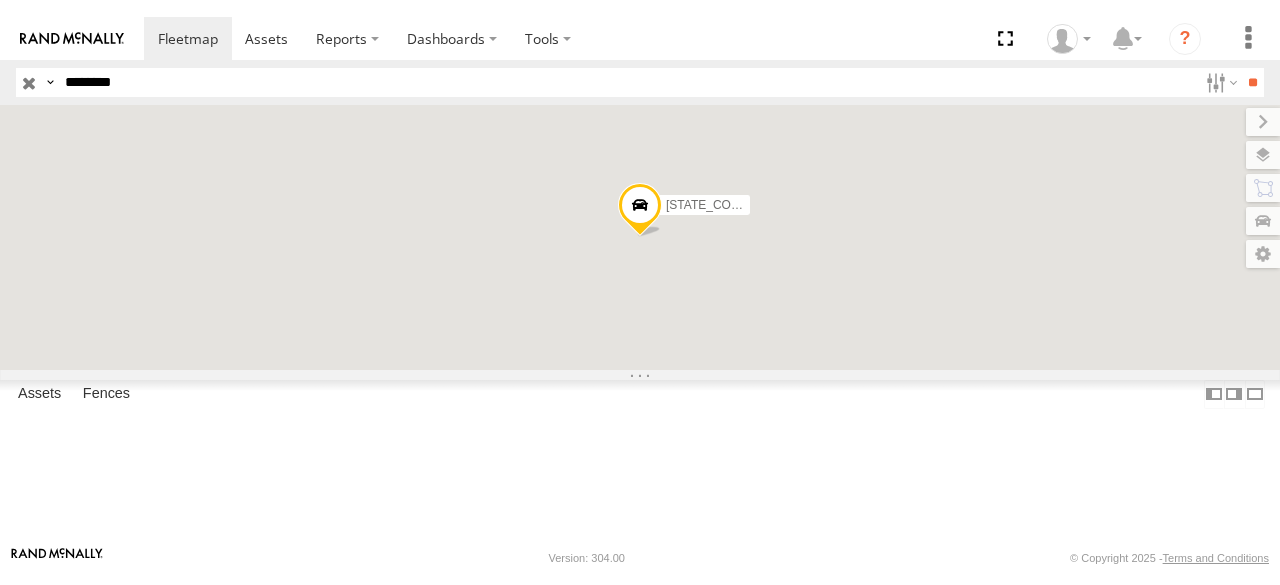scroll, scrollTop: 0, scrollLeft: 0, axis: both 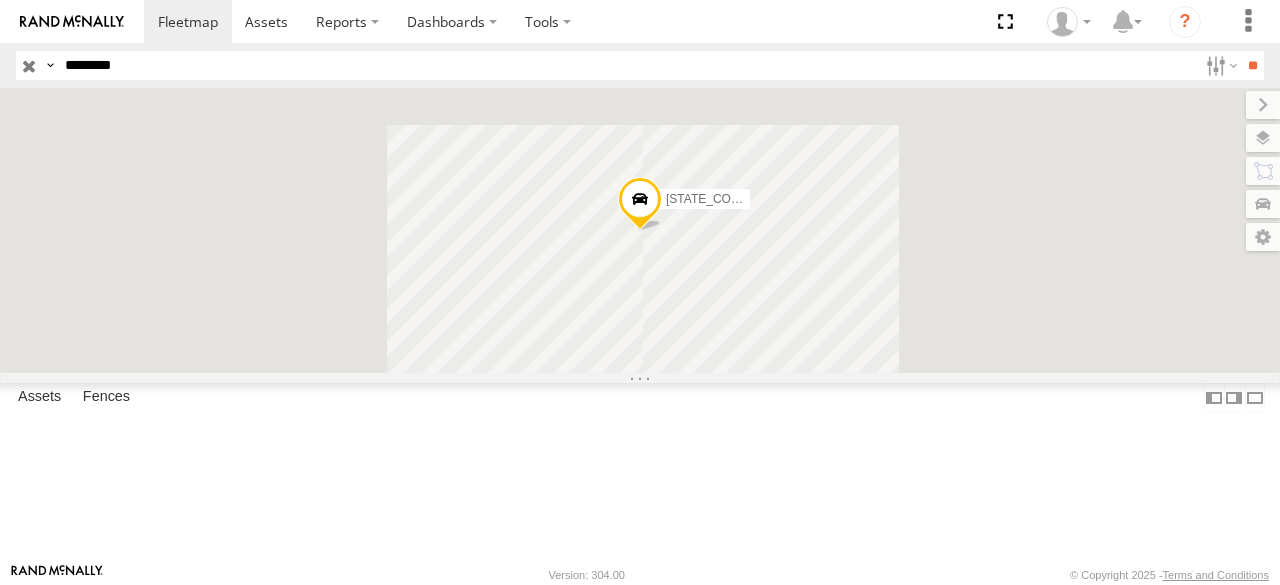 click on "********" at bounding box center (627, 65) 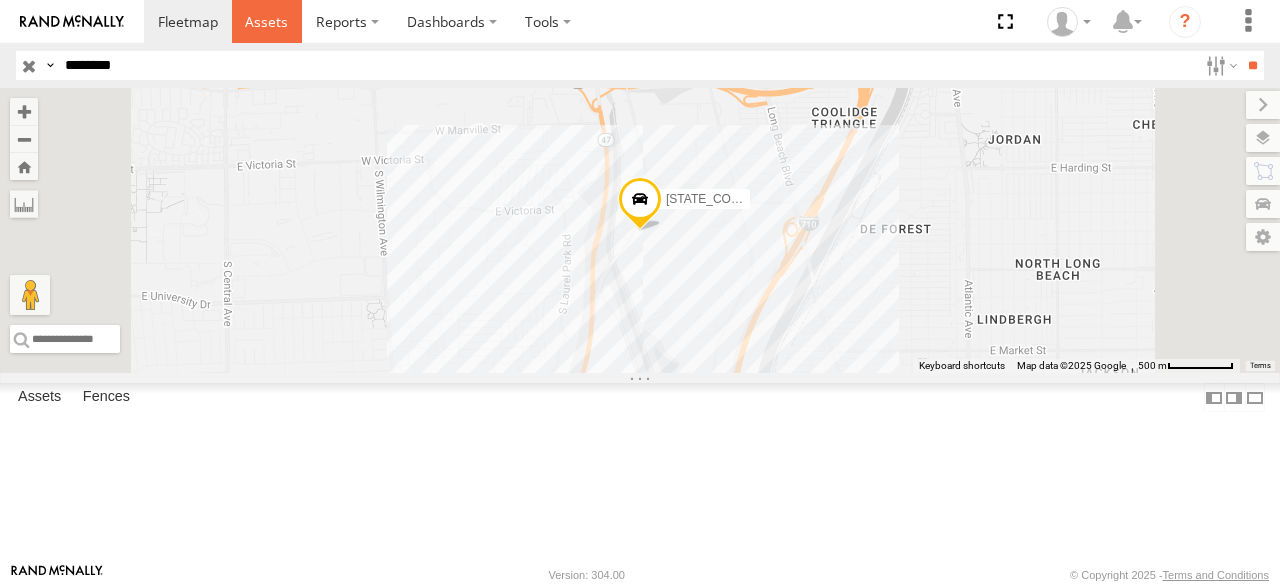 click at bounding box center [266, 21] 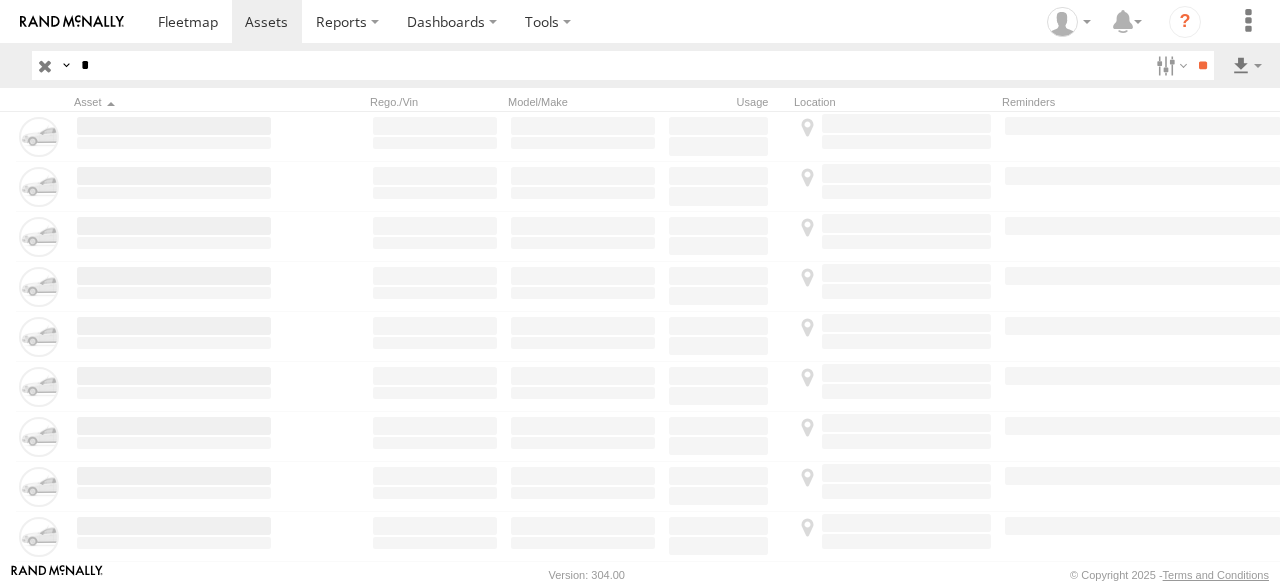 scroll, scrollTop: 0, scrollLeft: 0, axis: both 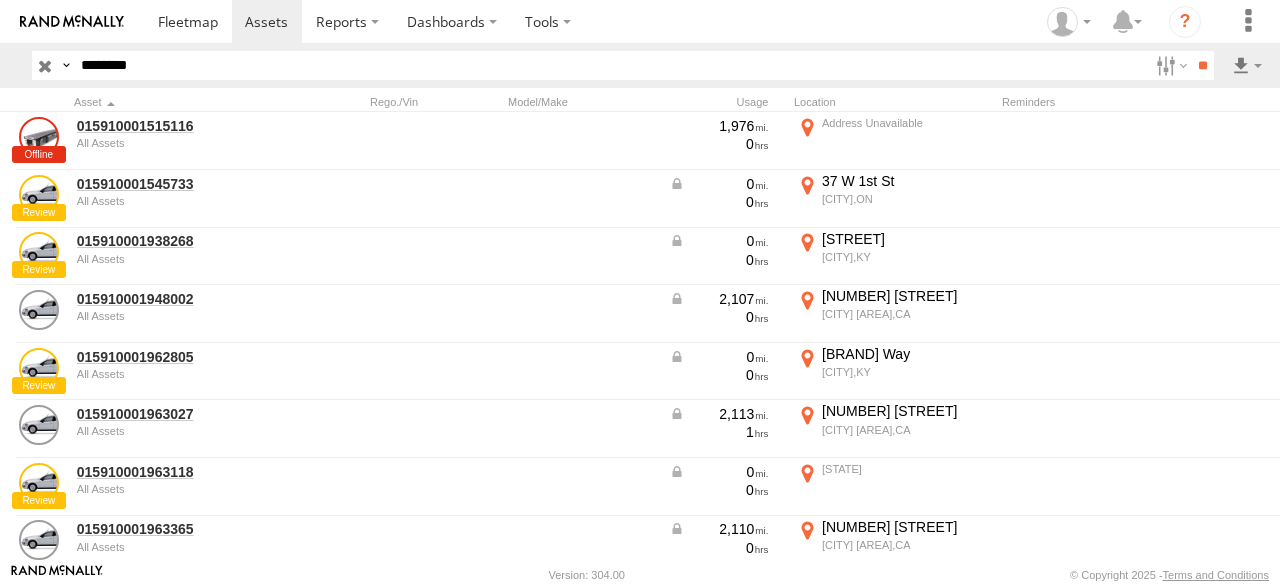 click on "**" at bounding box center (1202, 65) 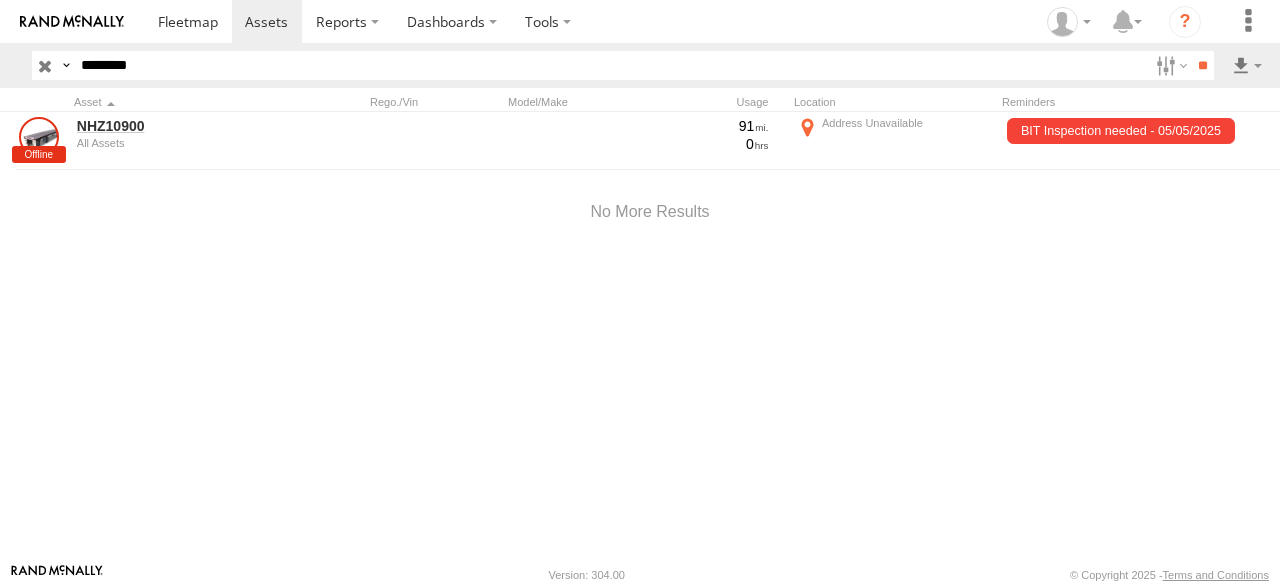 type on "********" 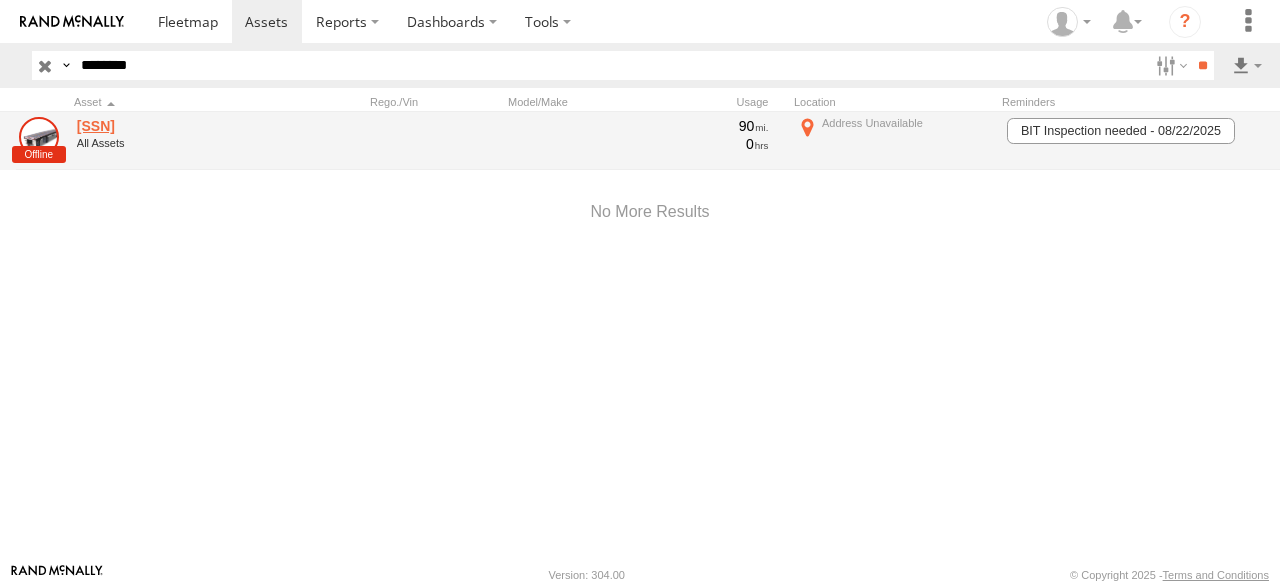 click on "NHZ27364" at bounding box center [174, 126] 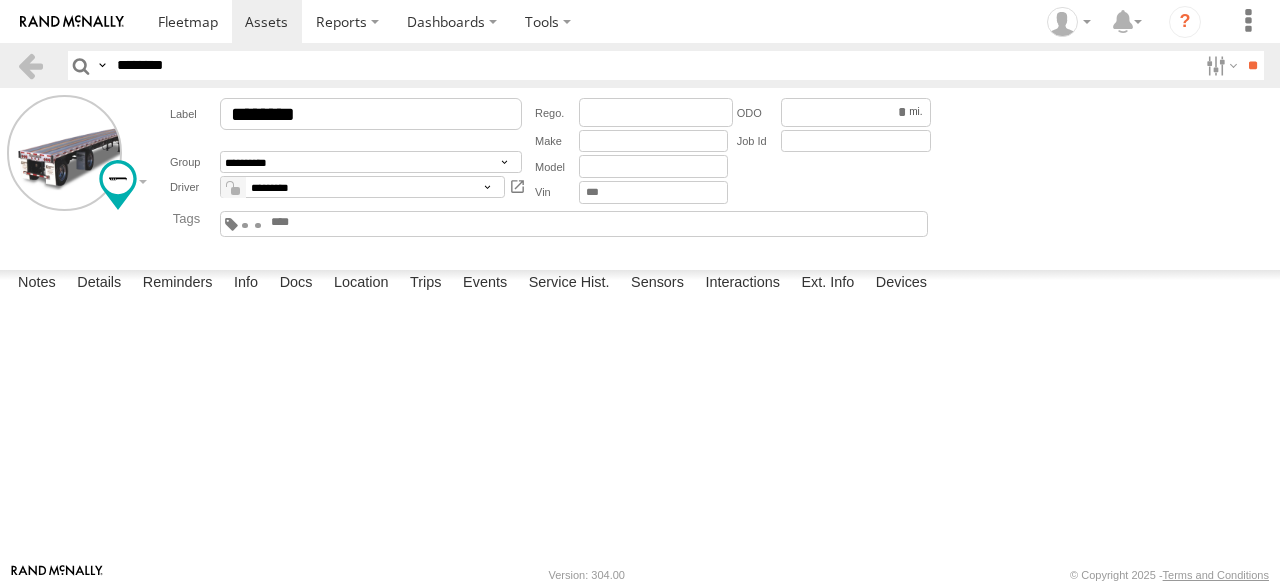 scroll, scrollTop: 0, scrollLeft: 0, axis: both 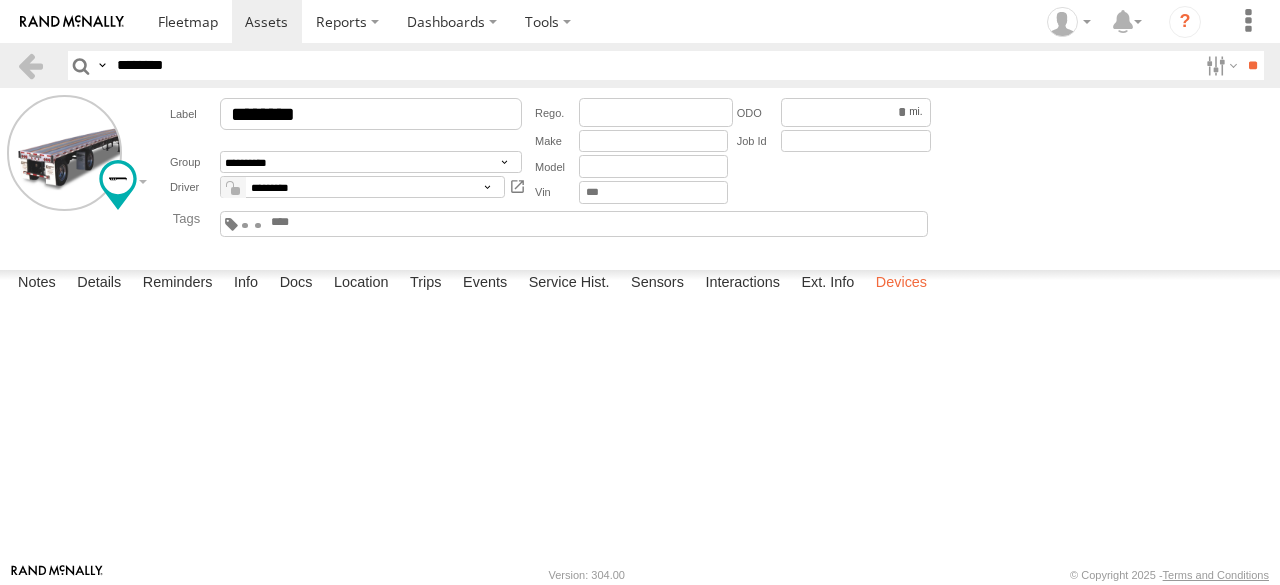 click on "Devices" at bounding box center [901, 284] 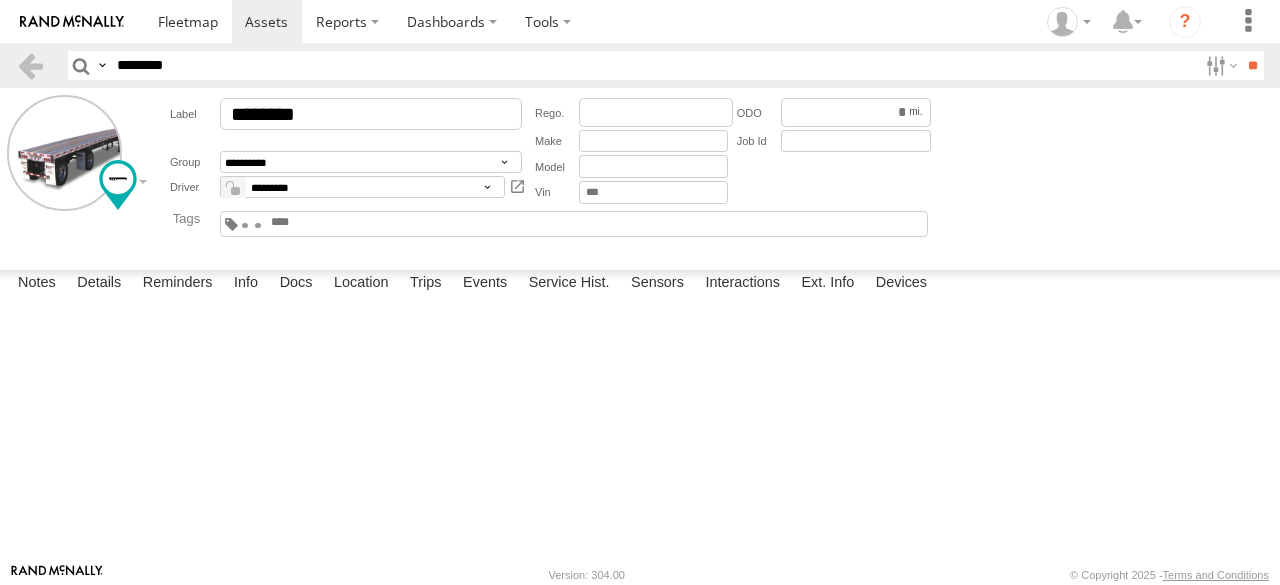 click on "********" at bounding box center (653, 65) 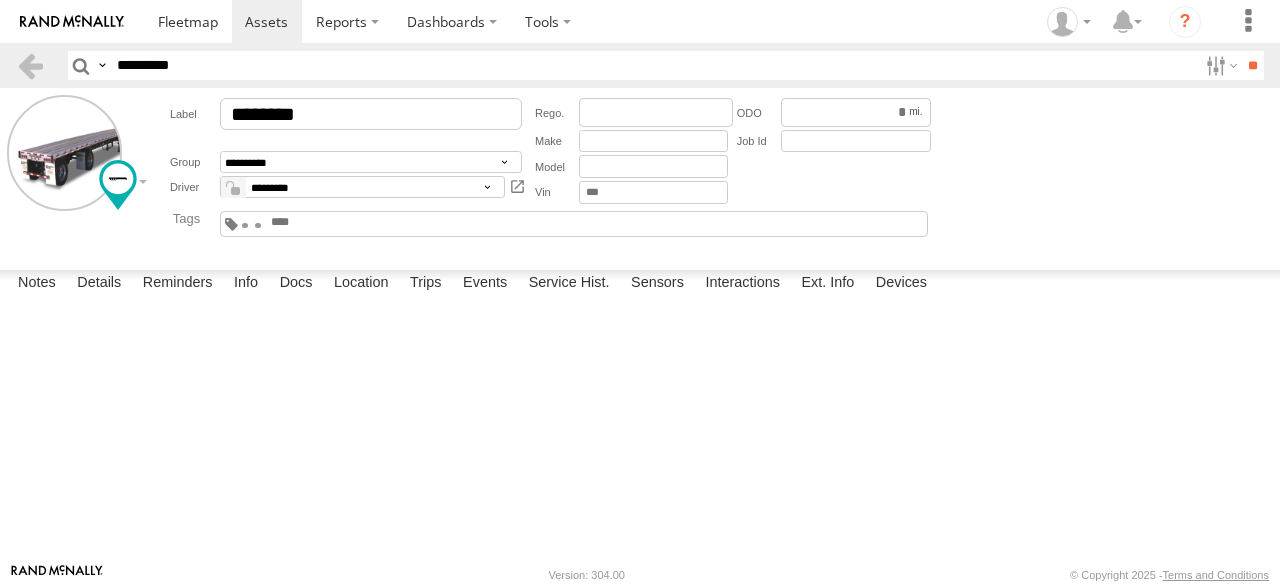 click on "********" at bounding box center (653, 65) 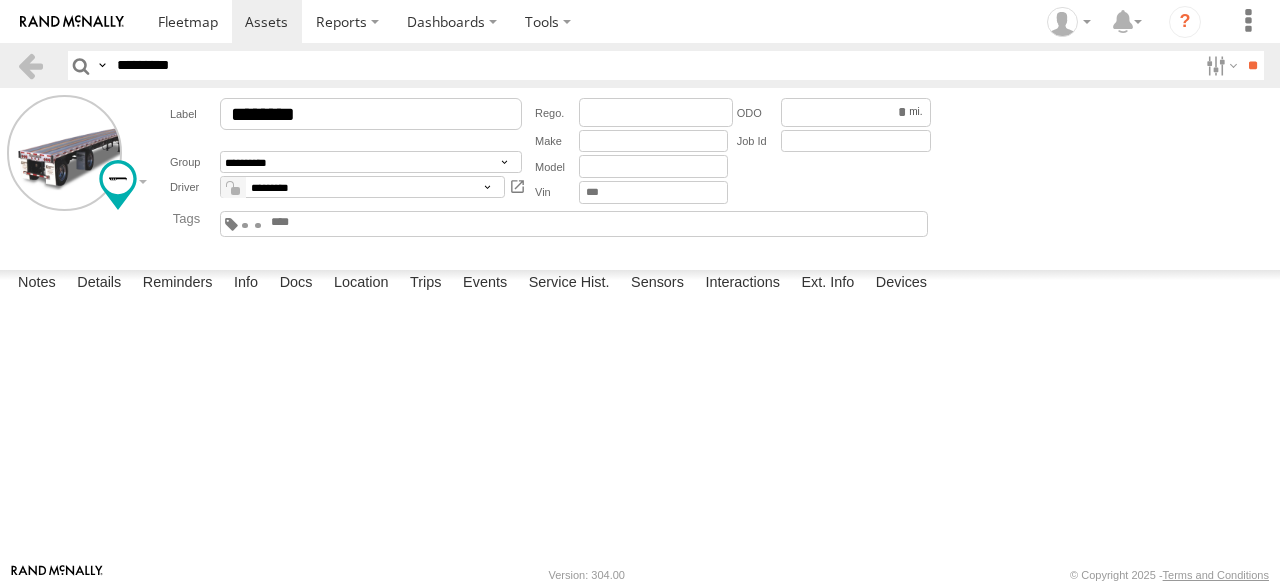 click on "**" at bounding box center (1252, 65) 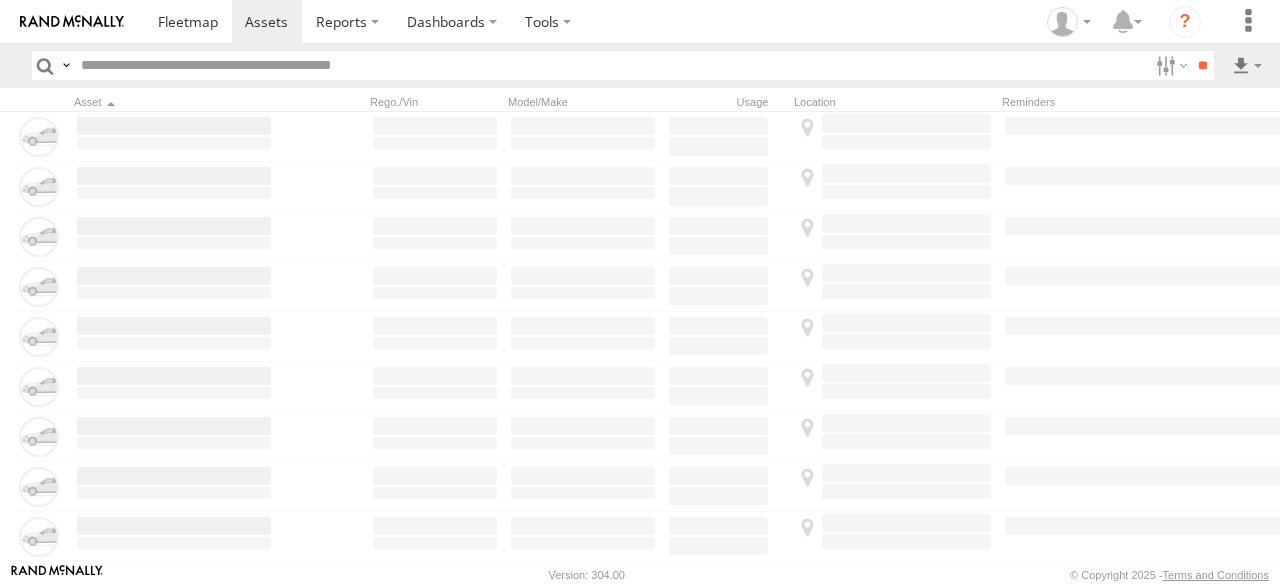 scroll, scrollTop: 0, scrollLeft: 0, axis: both 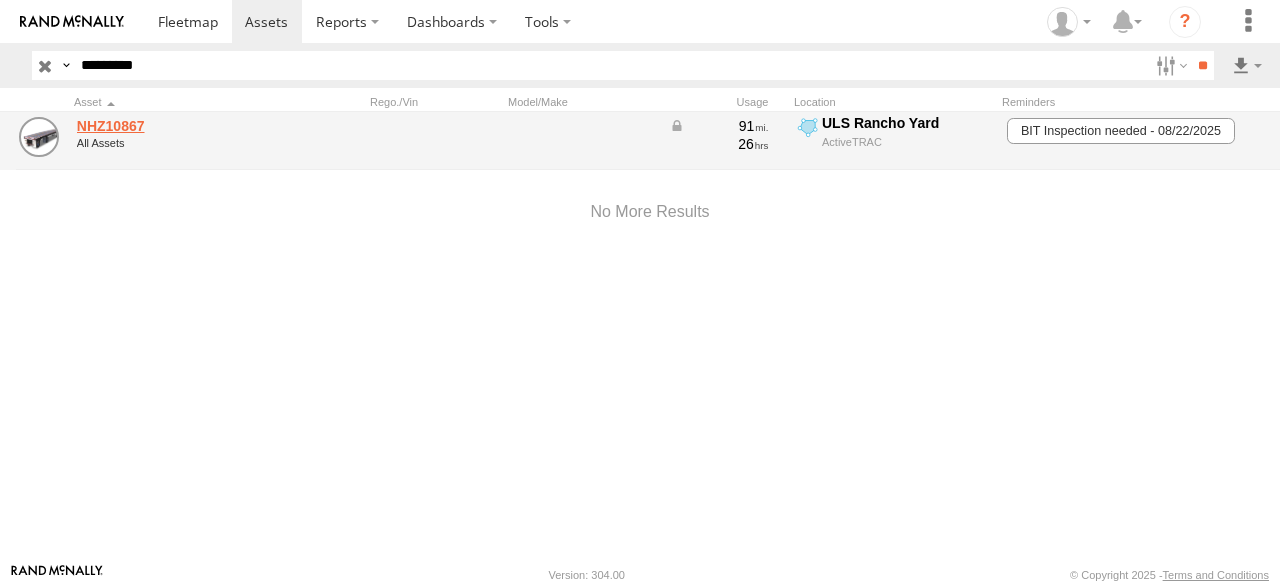 click on "NHZ10867" at bounding box center (174, 126) 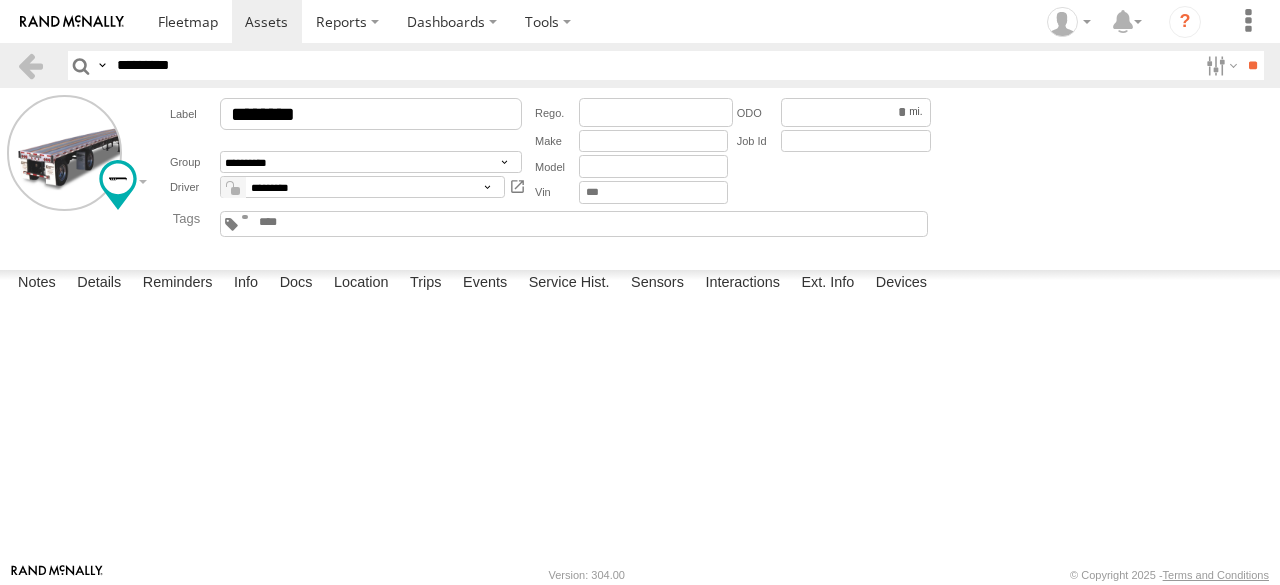 scroll, scrollTop: 0, scrollLeft: 0, axis: both 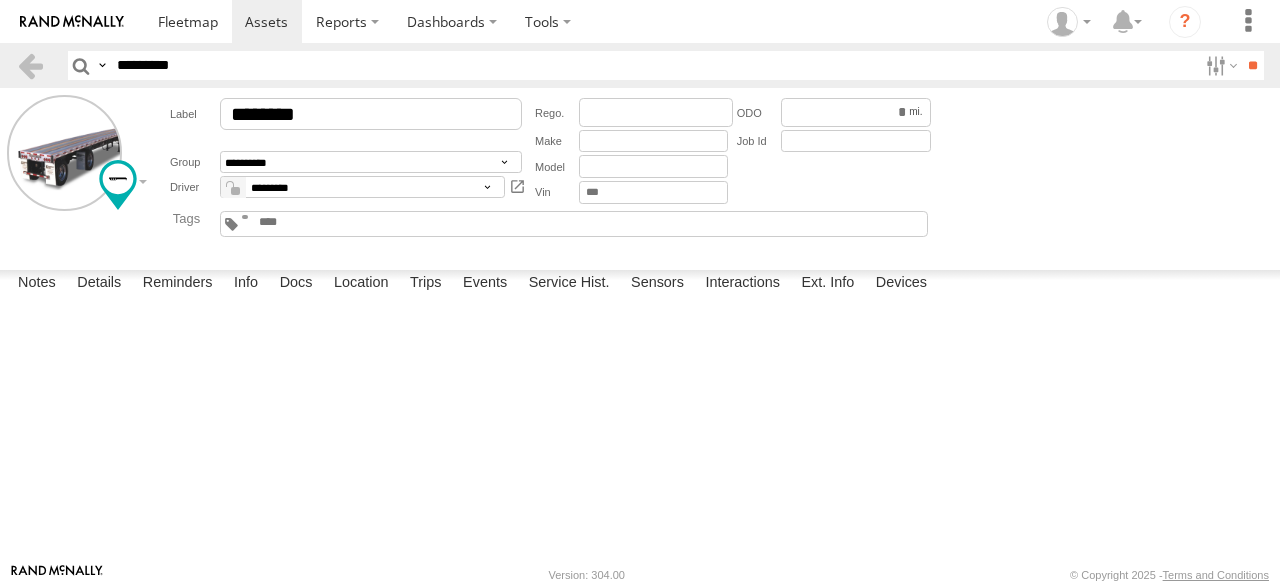 click at bounding box center [0, 0] 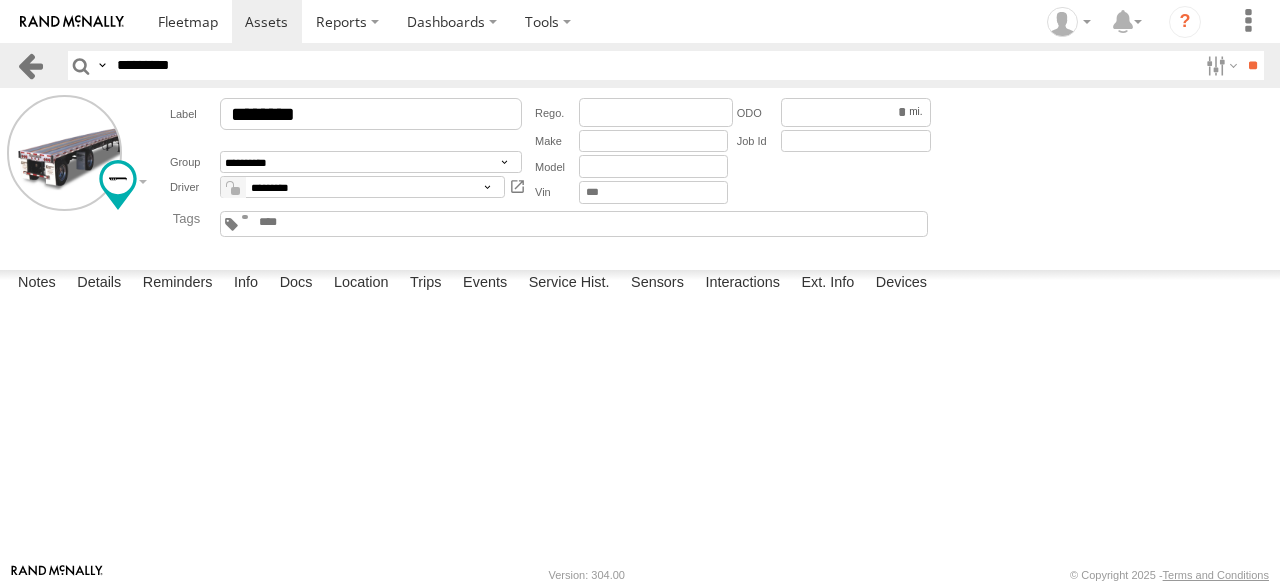 click at bounding box center [30, 65] 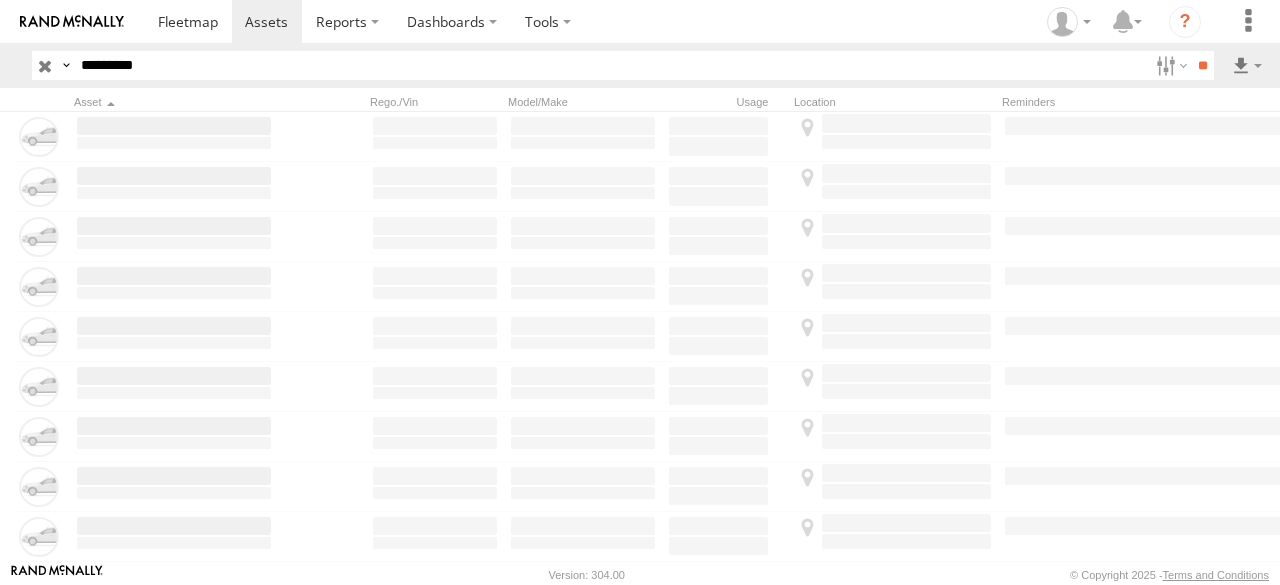 scroll, scrollTop: 0, scrollLeft: 0, axis: both 